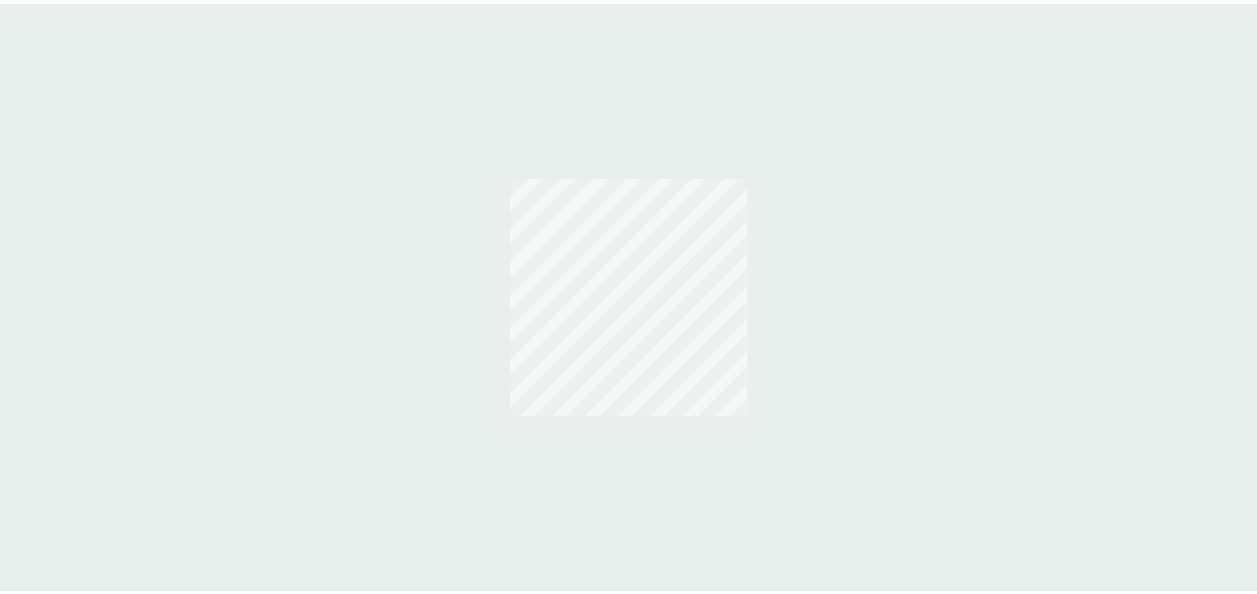 scroll, scrollTop: 0, scrollLeft: 0, axis: both 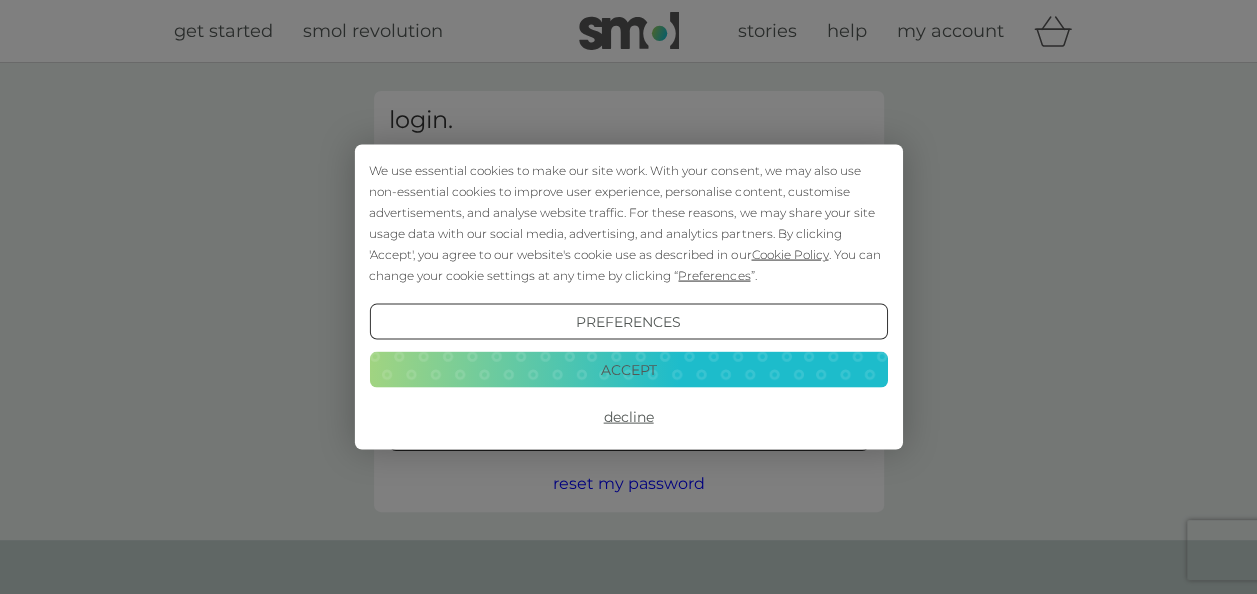 click on "Accept" at bounding box center [628, 369] 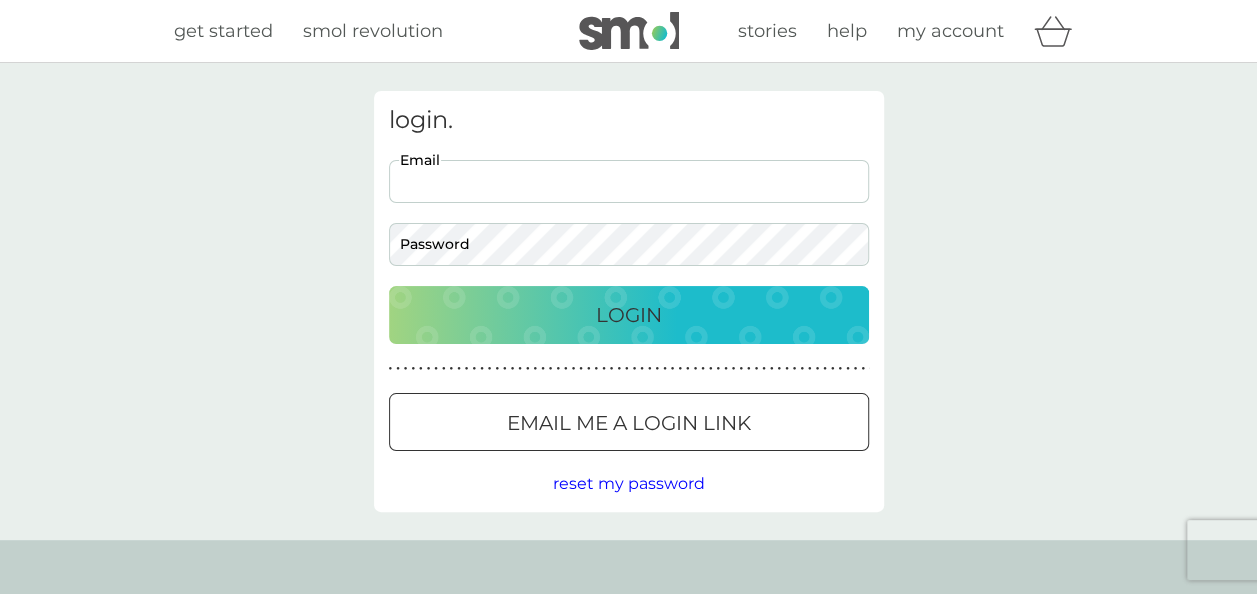 click on "Email" at bounding box center [629, 181] 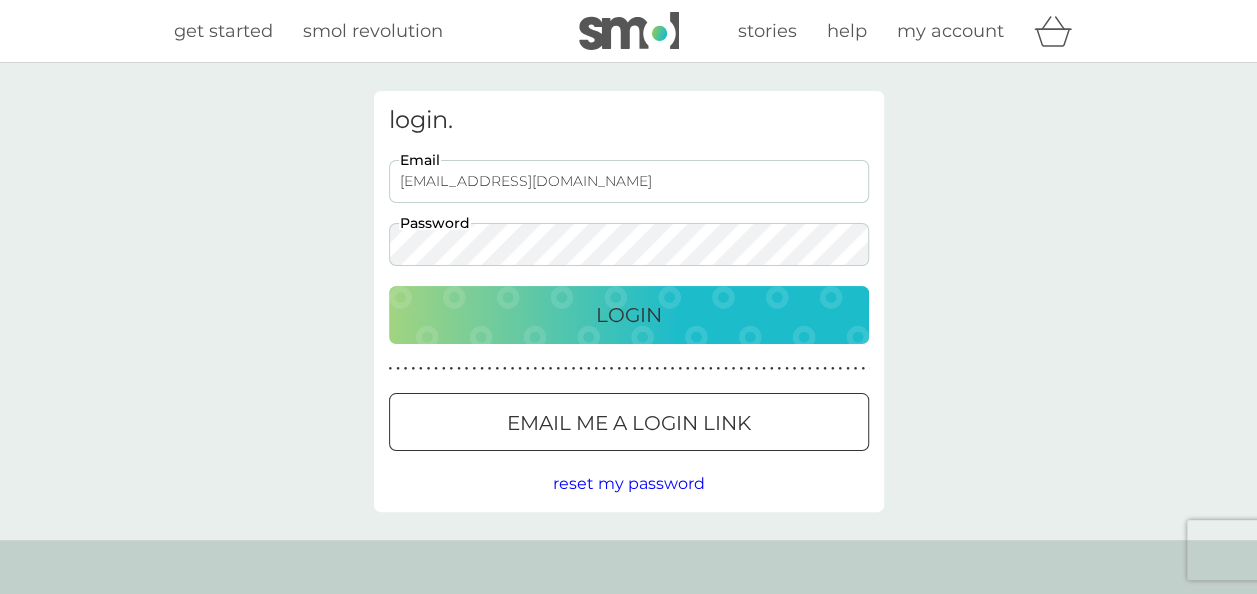 click on "Login" at bounding box center [629, 315] 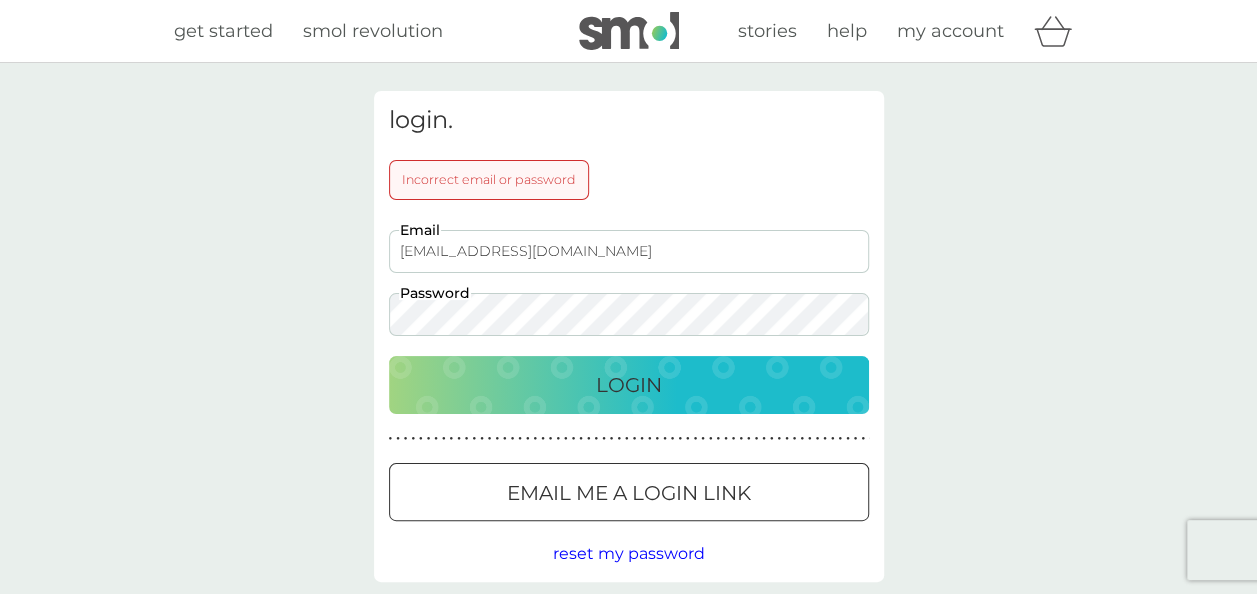 click on "Login" at bounding box center [629, 385] 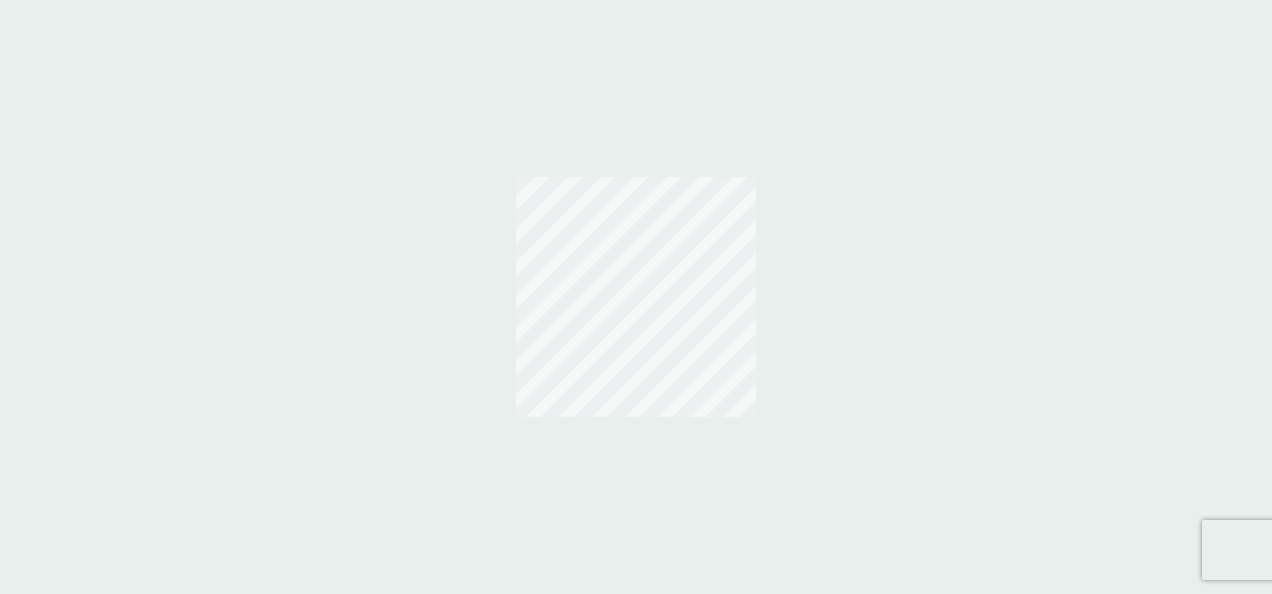 scroll, scrollTop: 0, scrollLeft: 0, axis: both 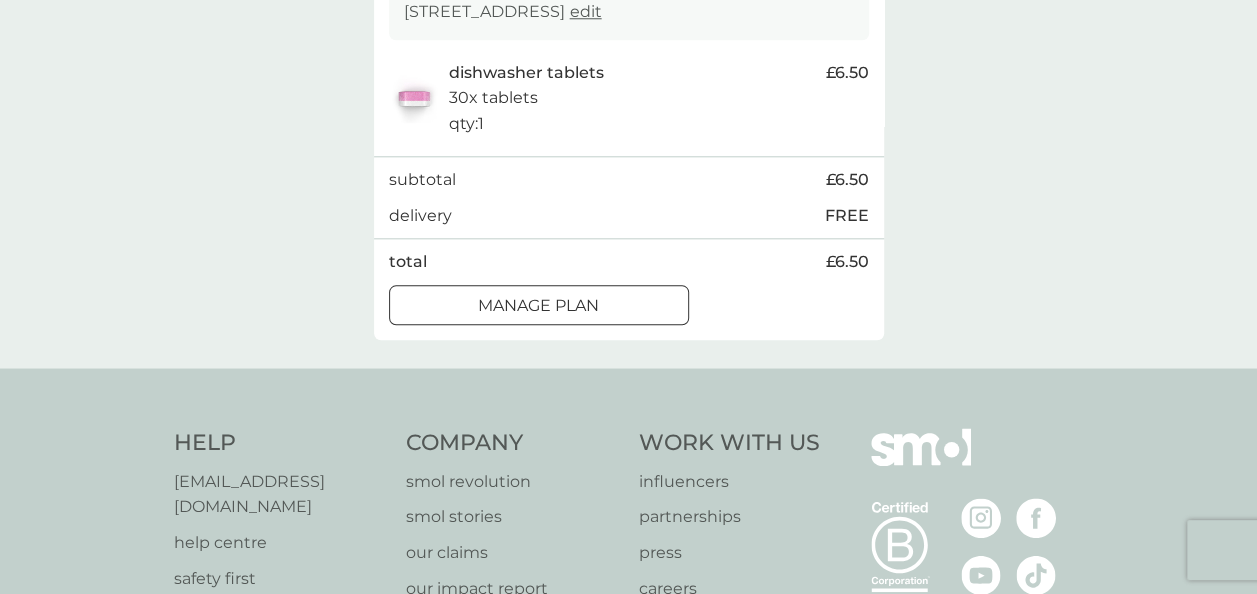 click on "Manage plan" at bounding box center [539, 306] 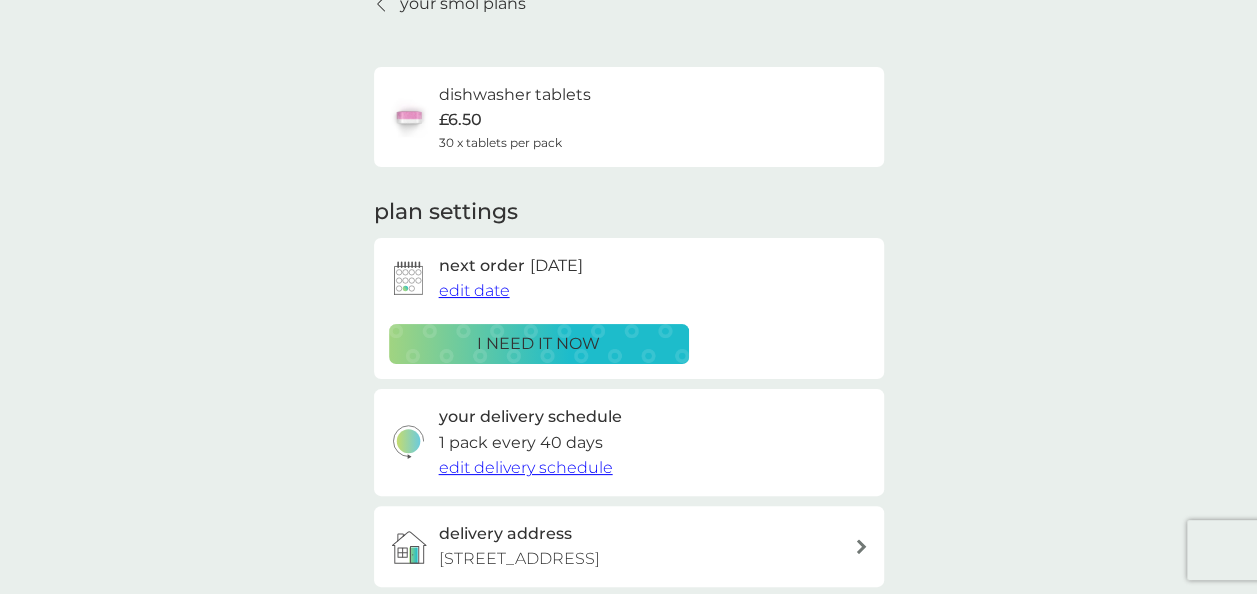 scroll, scrollTop: 0, scrollLeft: 0, axis: both 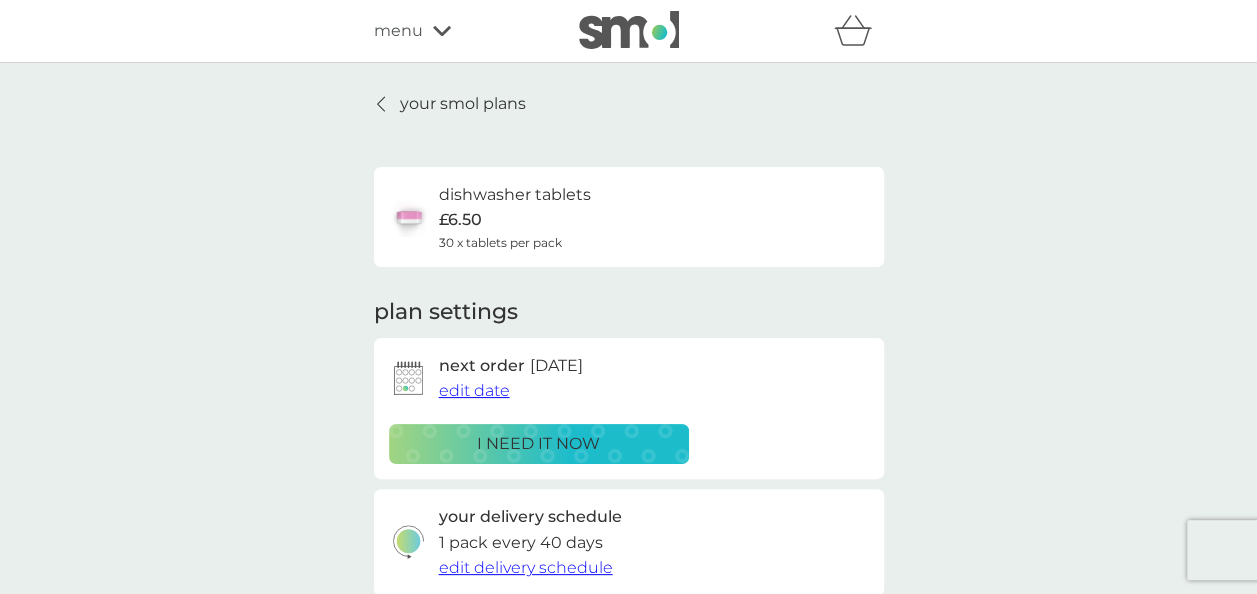 click on "edit date" at bounding box center (474, 390) 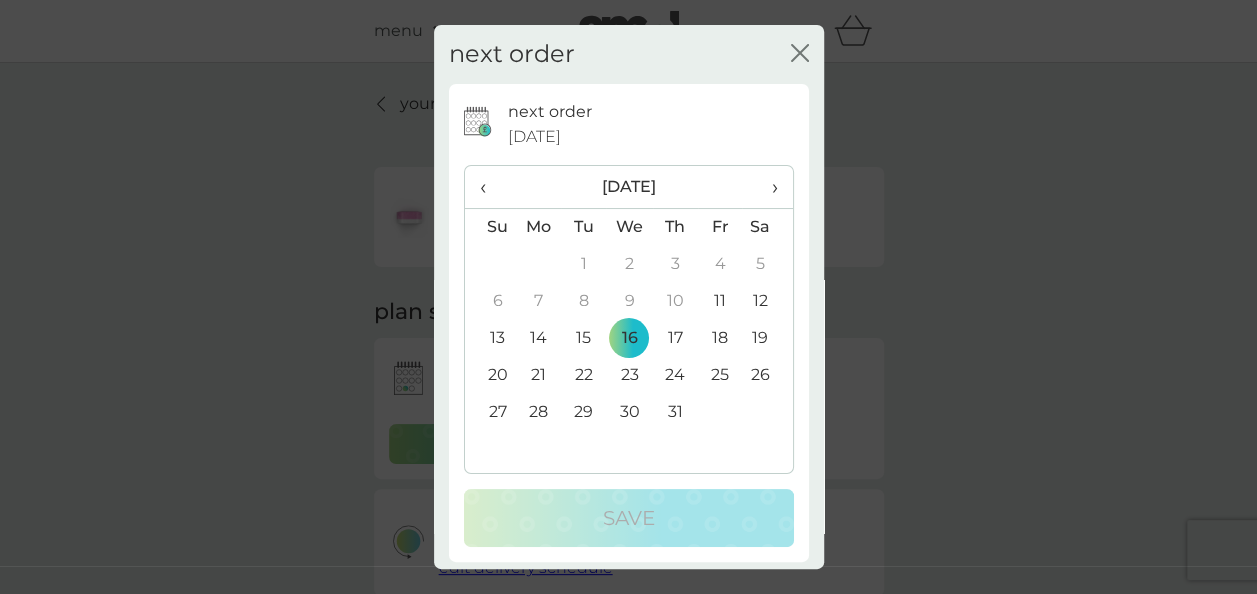 click on "›" at bounding box center (767, 187) 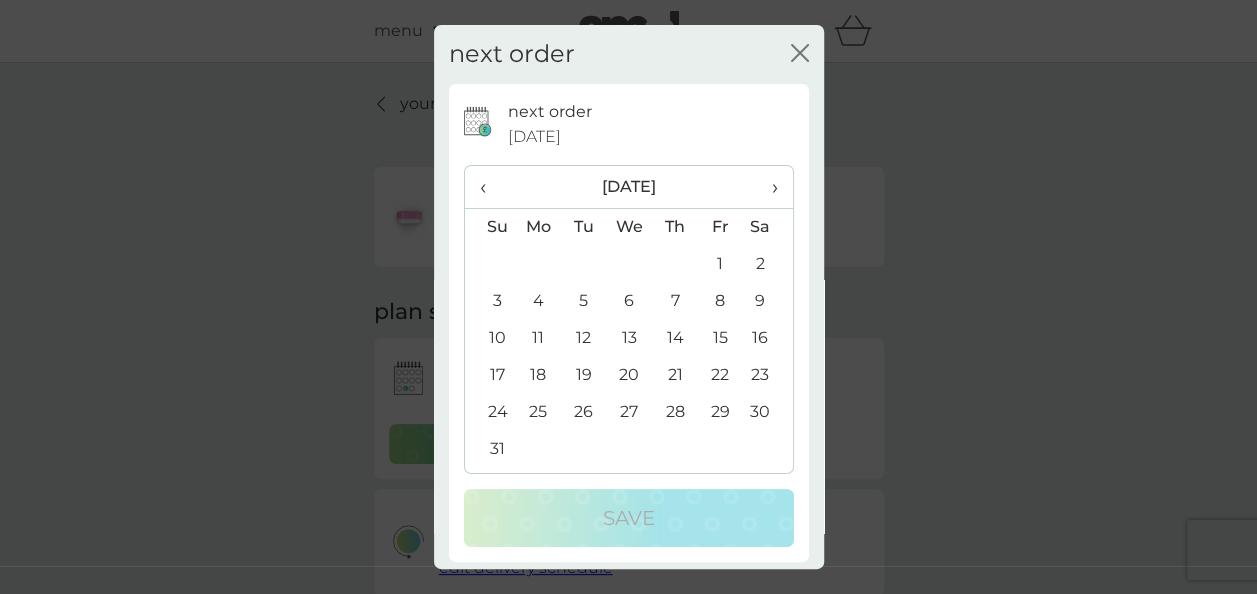 click on "11" at bounding box center (539, 338) 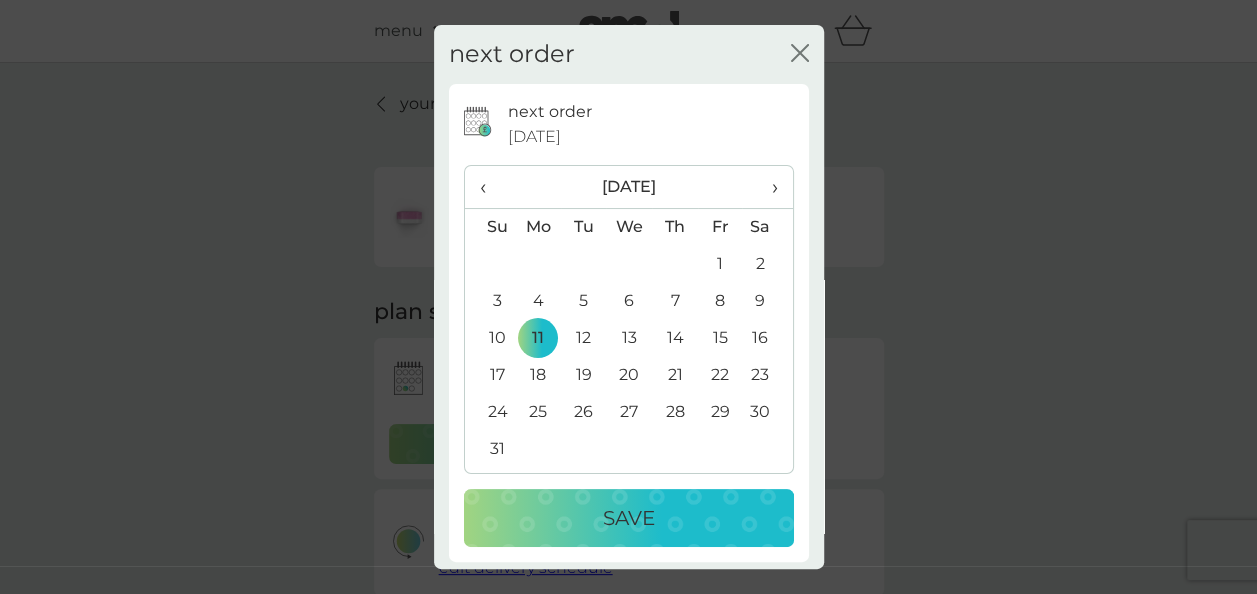 click on "Save" at bounding box center (629, 518) 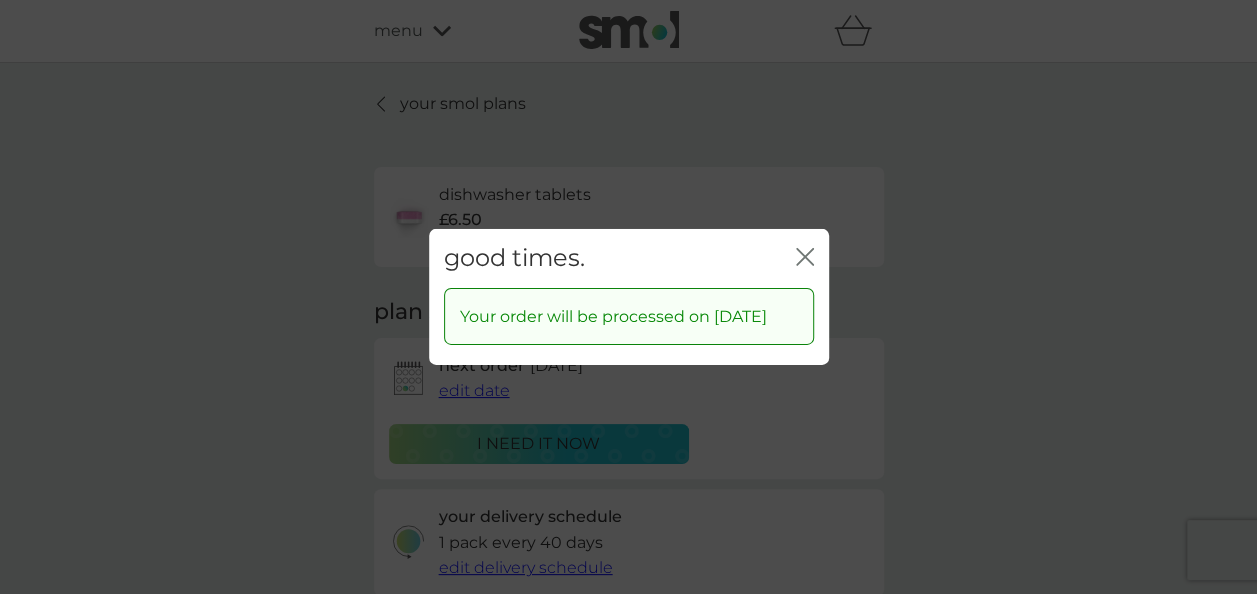 click on "close" 